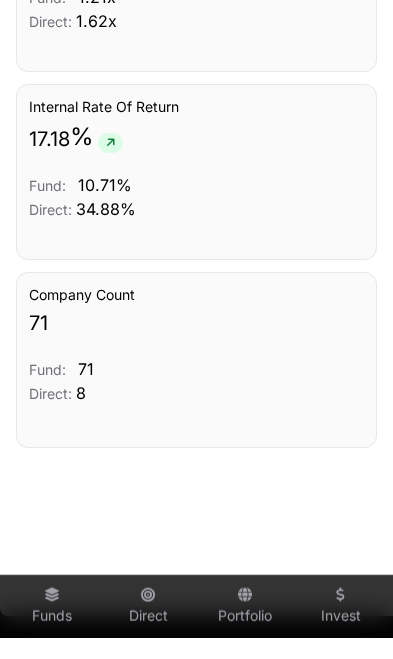 scroll, scrollTop: 2718, scrollLeft: 0, axis: vertical 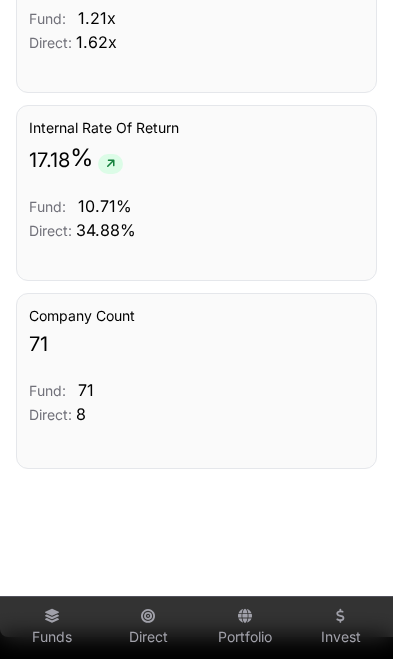 click 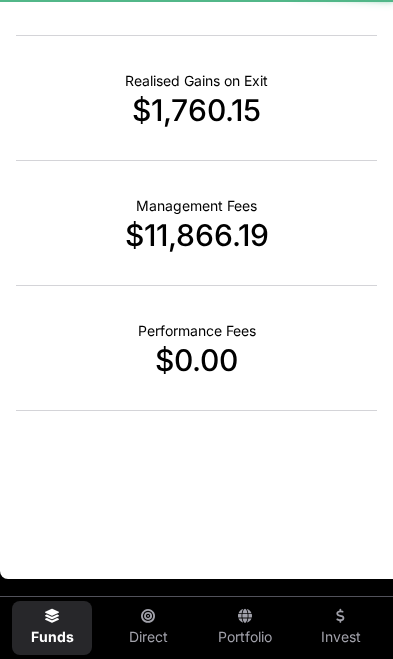 scroll, scrollTop: 0, scrollLeft: 0, axis: both 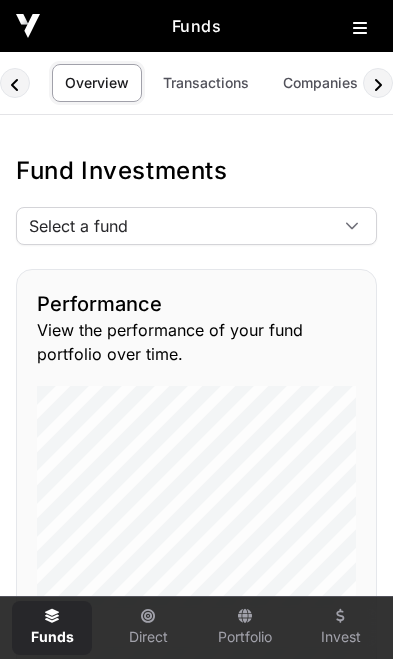 click on "Select a fund" 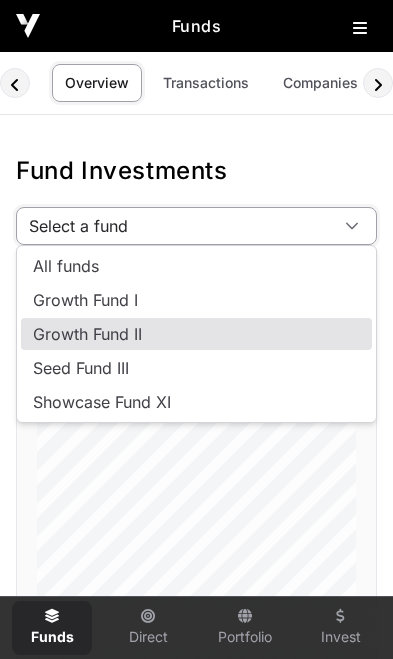 click on "Growth Fund II" 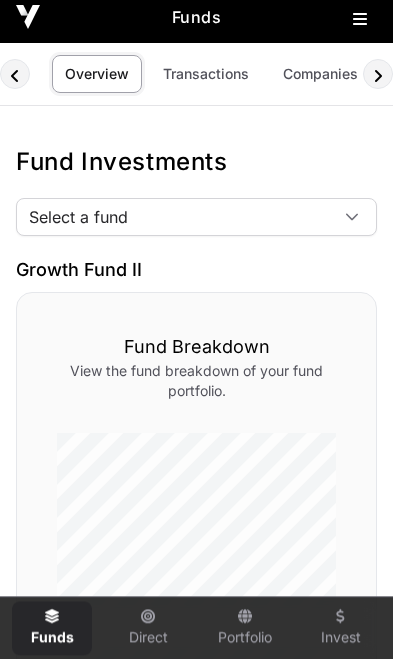 scroll, scrollTop: 0, scrollLeft: 0, axis: both 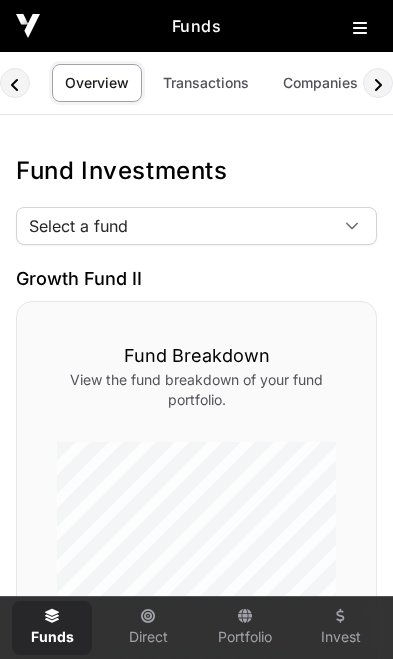 click on "Transactions" 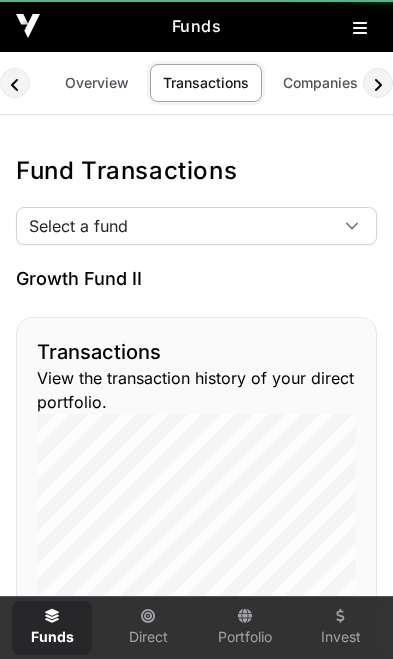 scroll, scrollTop: 0, scrollLeft: 17, axis: horizontal 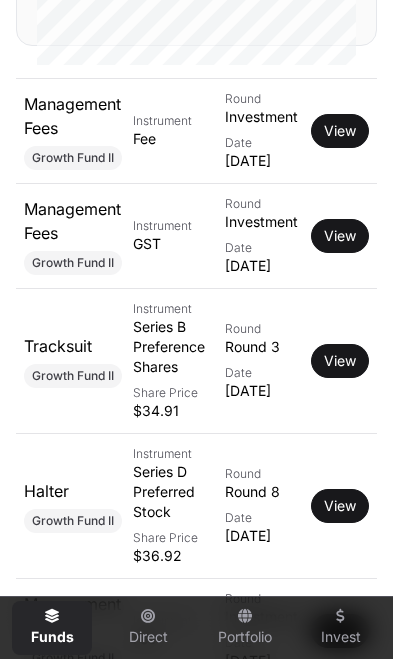 click on "View" 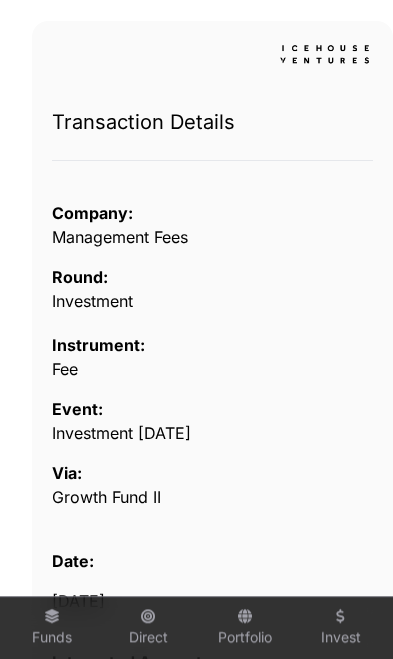 scroll, scrollTop: 0, scrollLeft: 0, axis: both 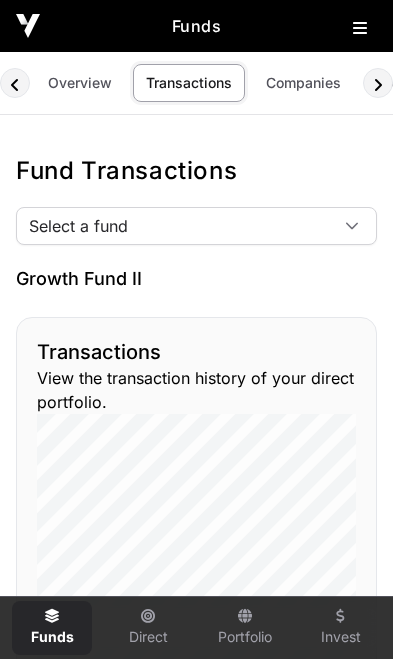 click on "Overview" 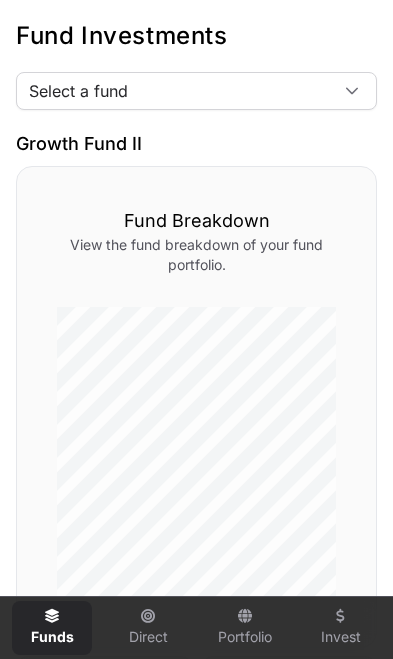 scroll, scrollTop: 0, scrollLeft: 0, axis: both 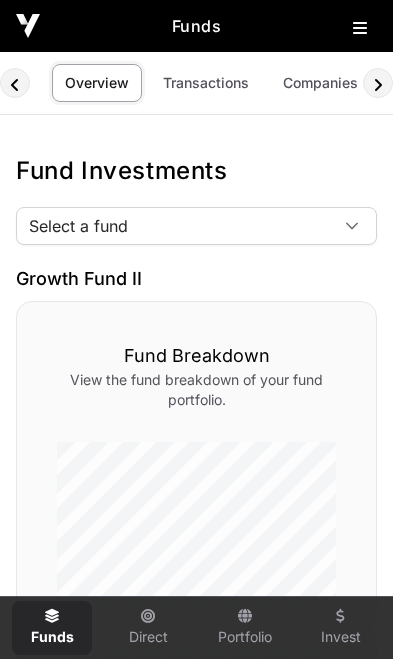 click on "Select a fund" 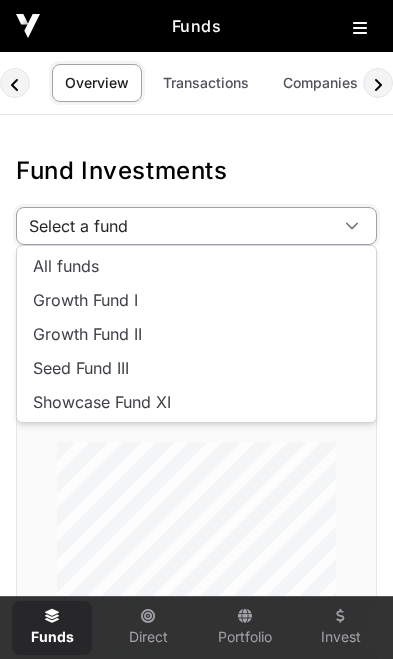 click on "Growth Fund I" 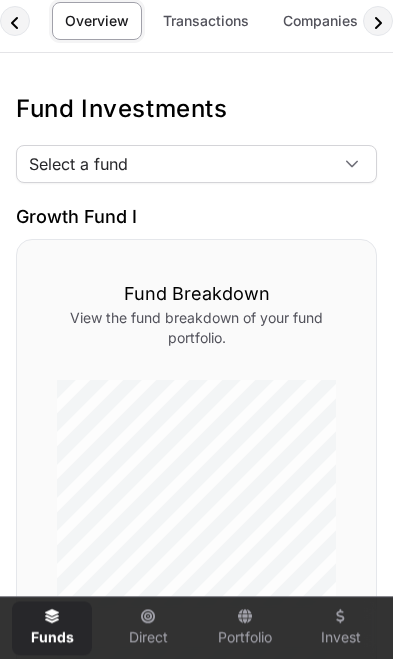 scroll, scrollTop: 0, scrollLeft: 0, axis: both 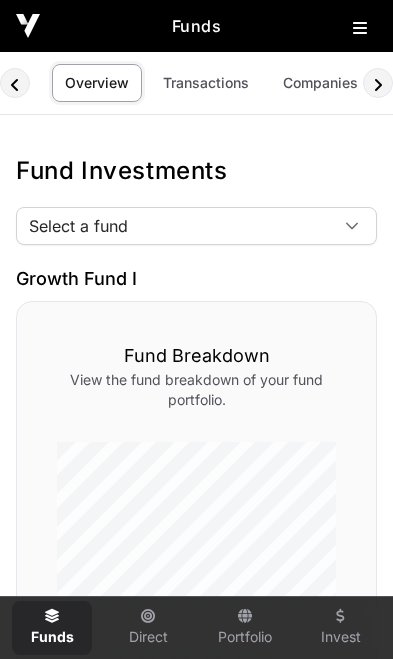 click 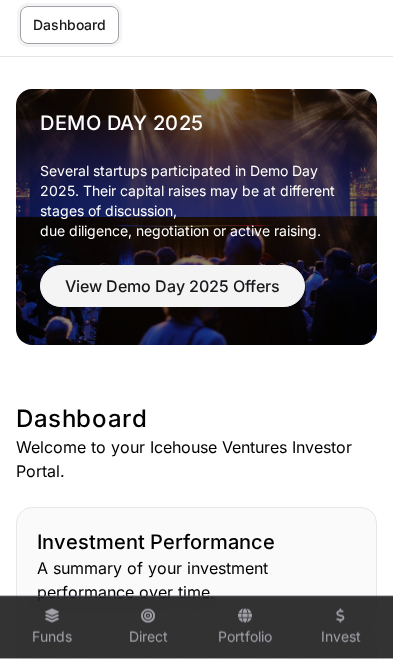 scroll, scrollTop: 0, scrollLeft: 0, axis: both 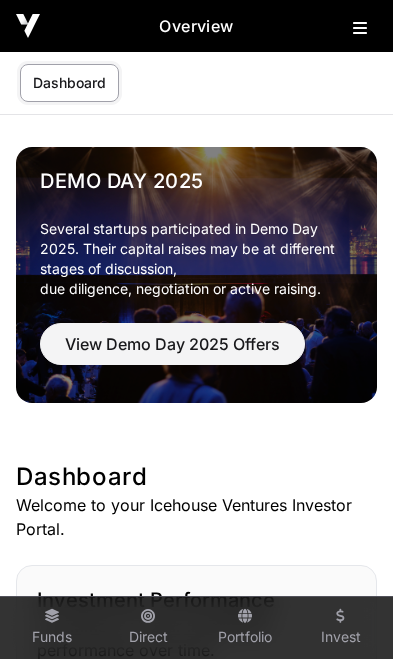 click 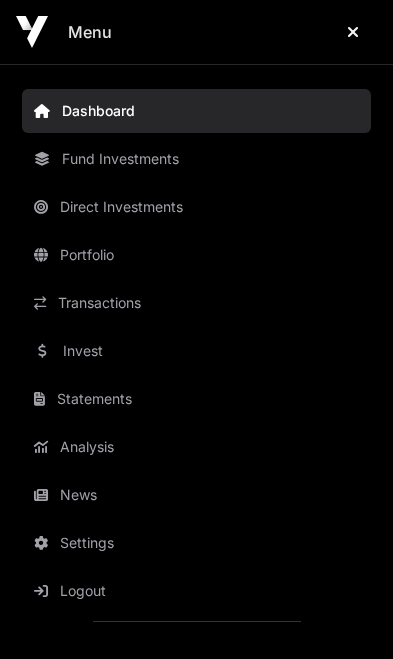 click on "News" 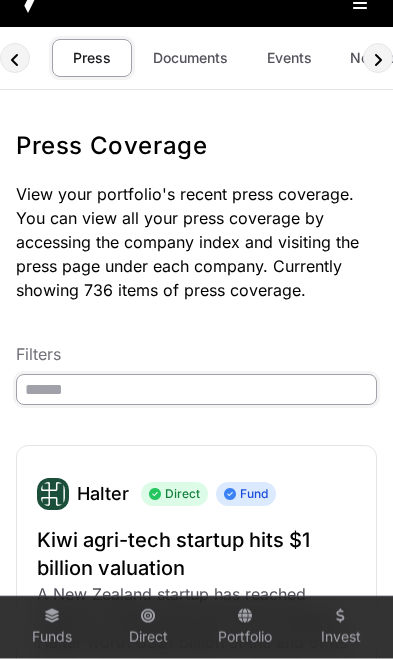 scroll, scrollTop: 26, scrollLeft: 0, axis: vertical 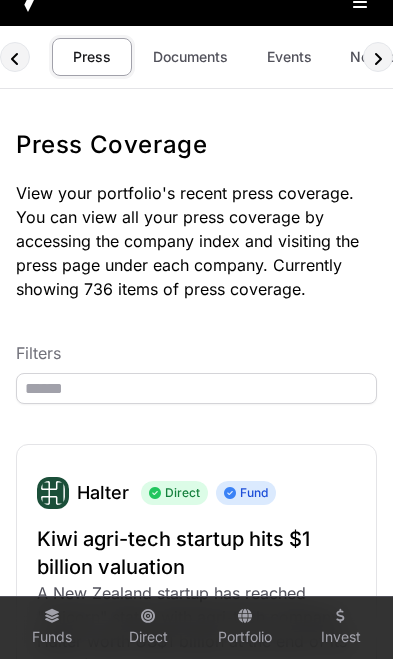 click on "Documents" 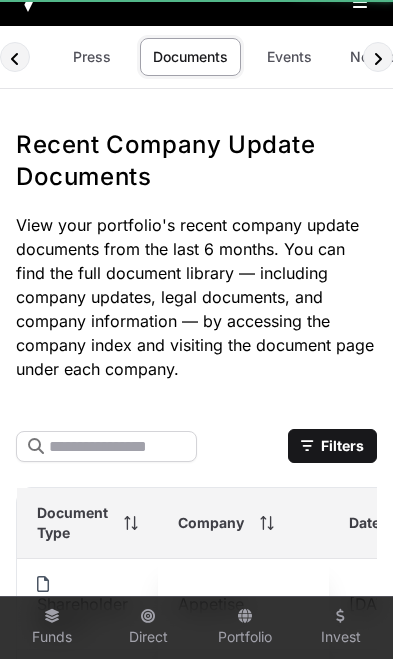 scroll, scrollTop: 0, scrollLeft: 0, axis: both 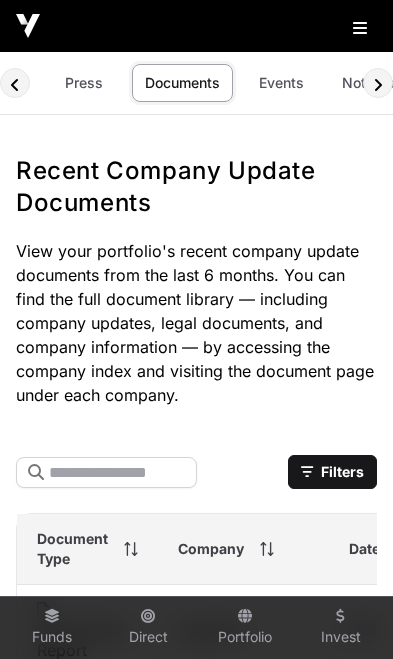 click on "Events" 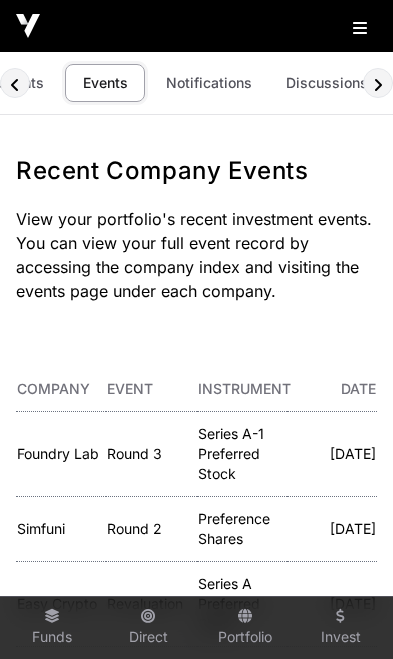 scroll, scrollTop: 0, scrollLeft: 183, axis: horizontal 